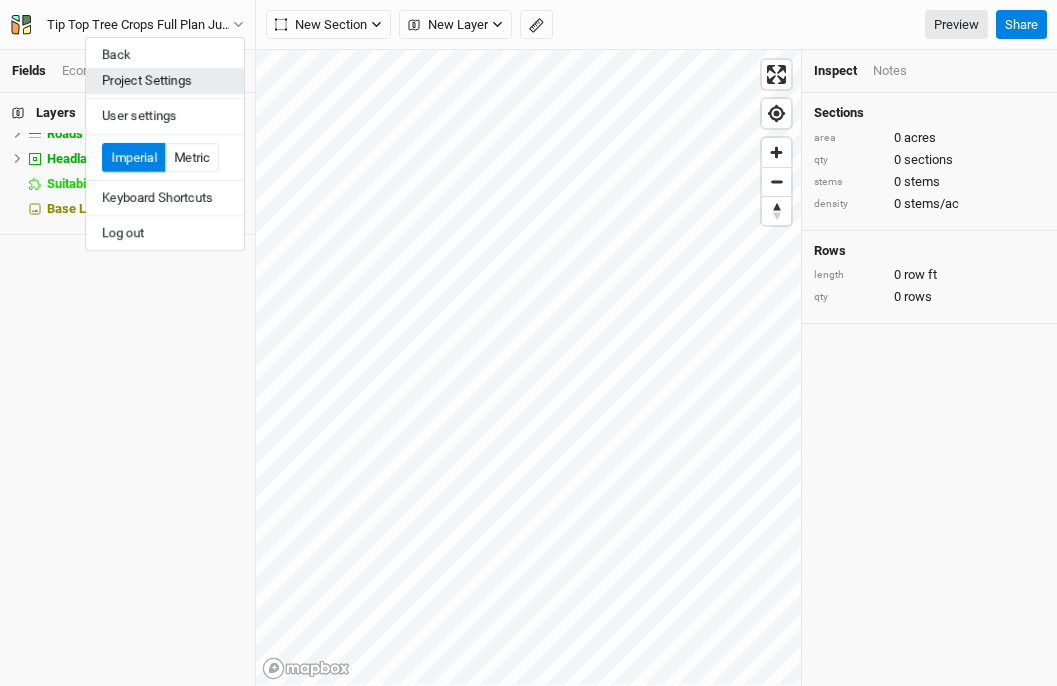 scroll, scrollTop: 0, scrollLeft: 0, axis: both 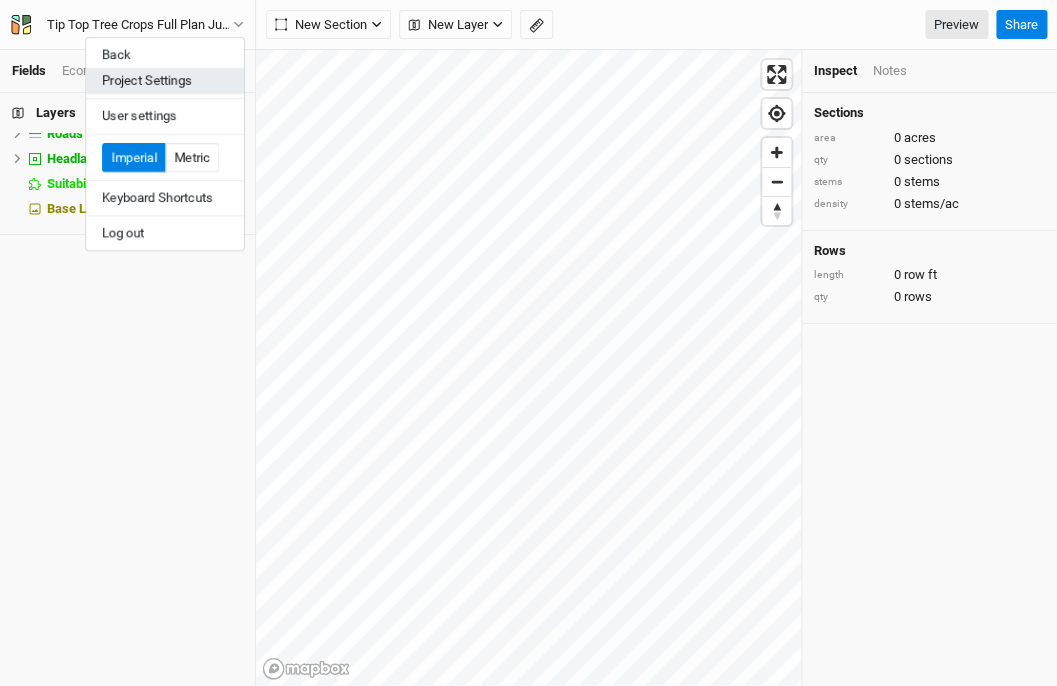 click on "Project Settings" at bounding box center [165, 81] 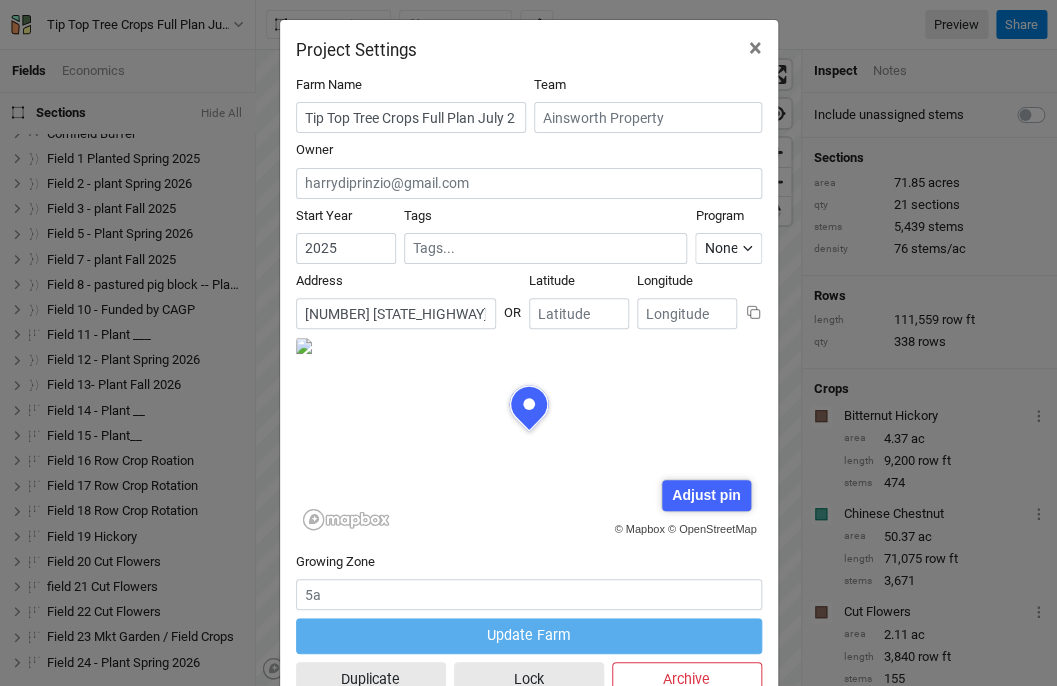 scroll, scrollTop: 11, scrollLeft: 0, axis: vertical 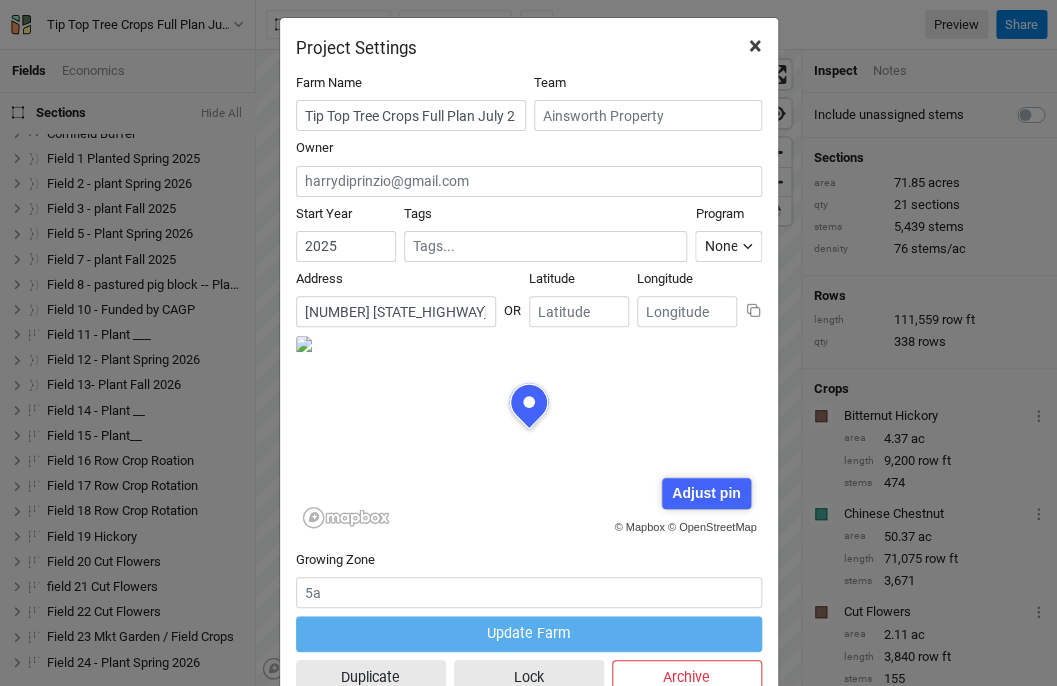 click on "×" at bounding box center [755, 46] 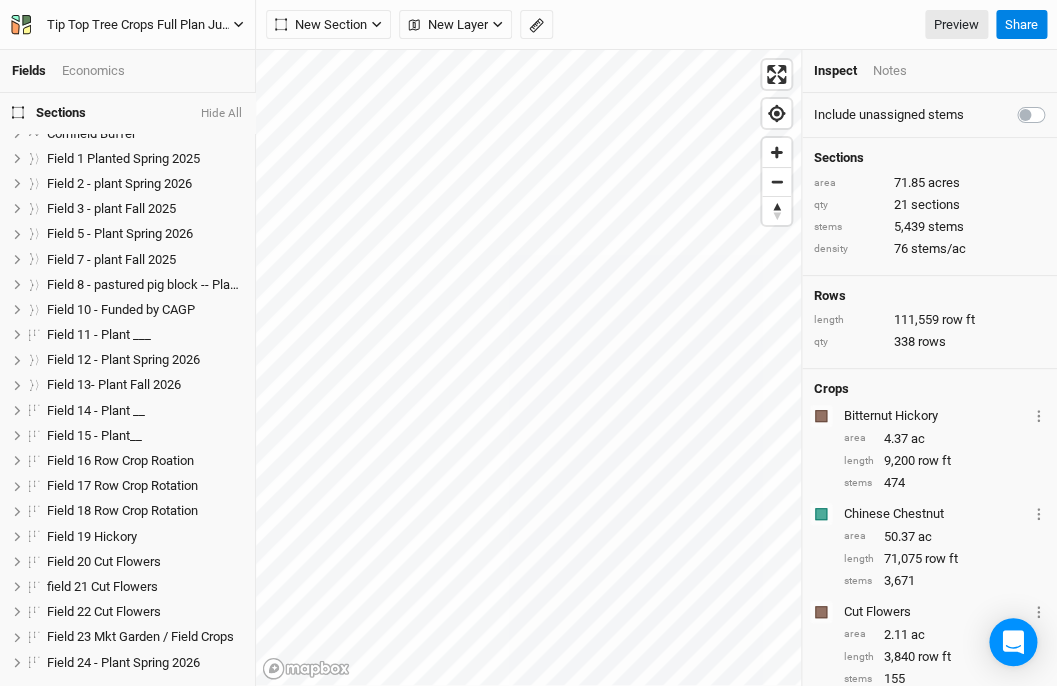 click on "Tip Top Tree Crops Full Plan July 2025" at bounding box center (140, 25) 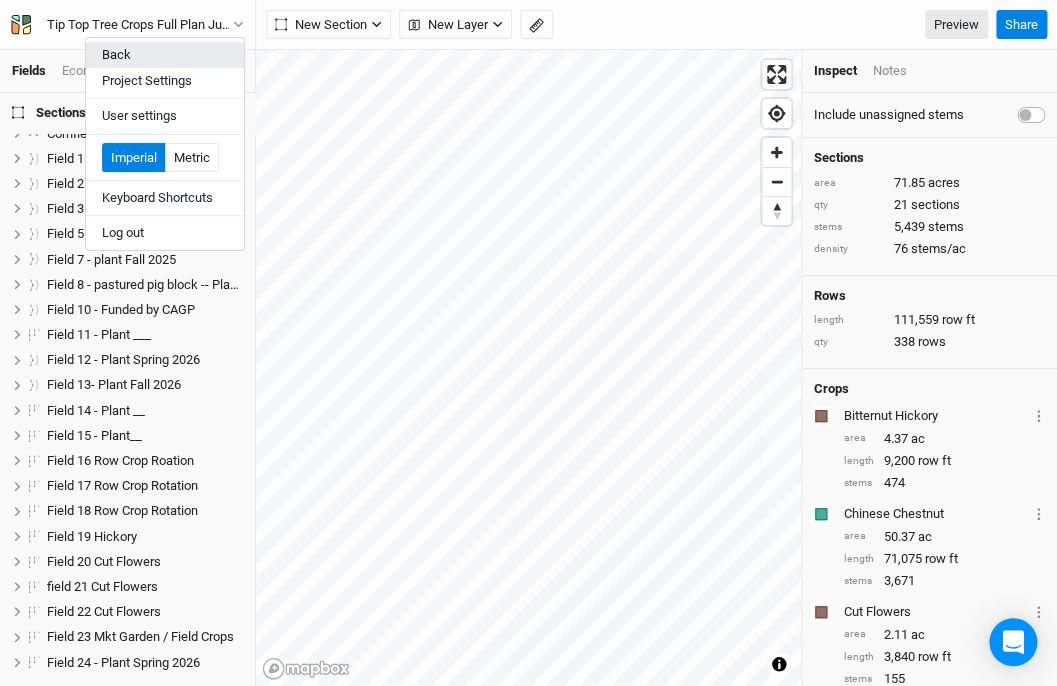 click on "Back" at bounding box center [165, 55] 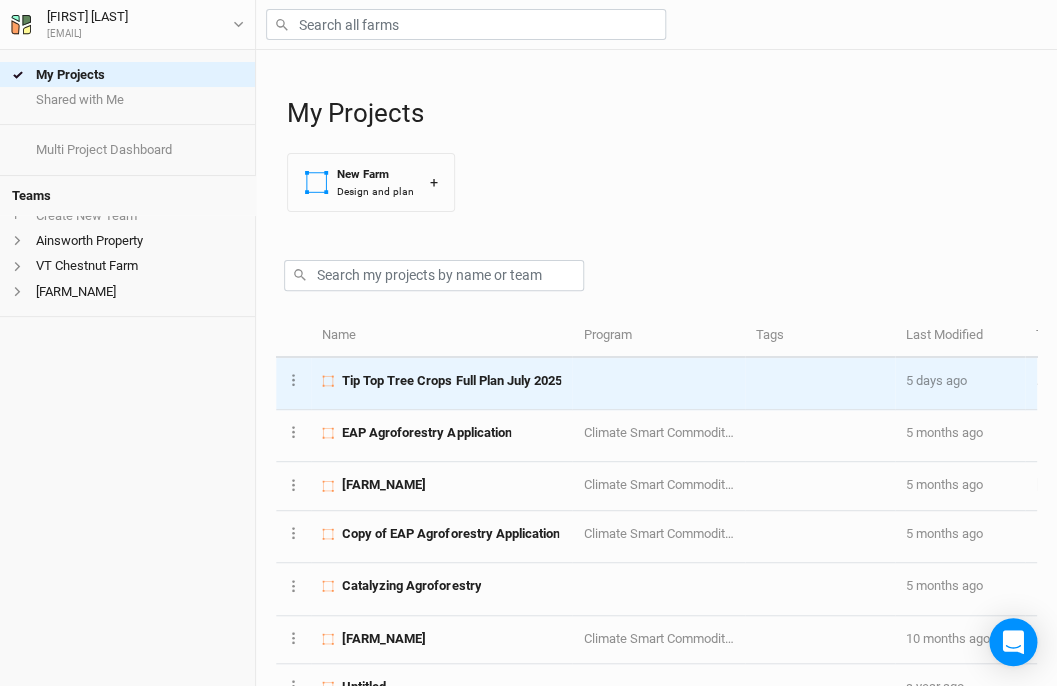 scroll, scrollTop: 0, scrollLeft: 0, axis: both 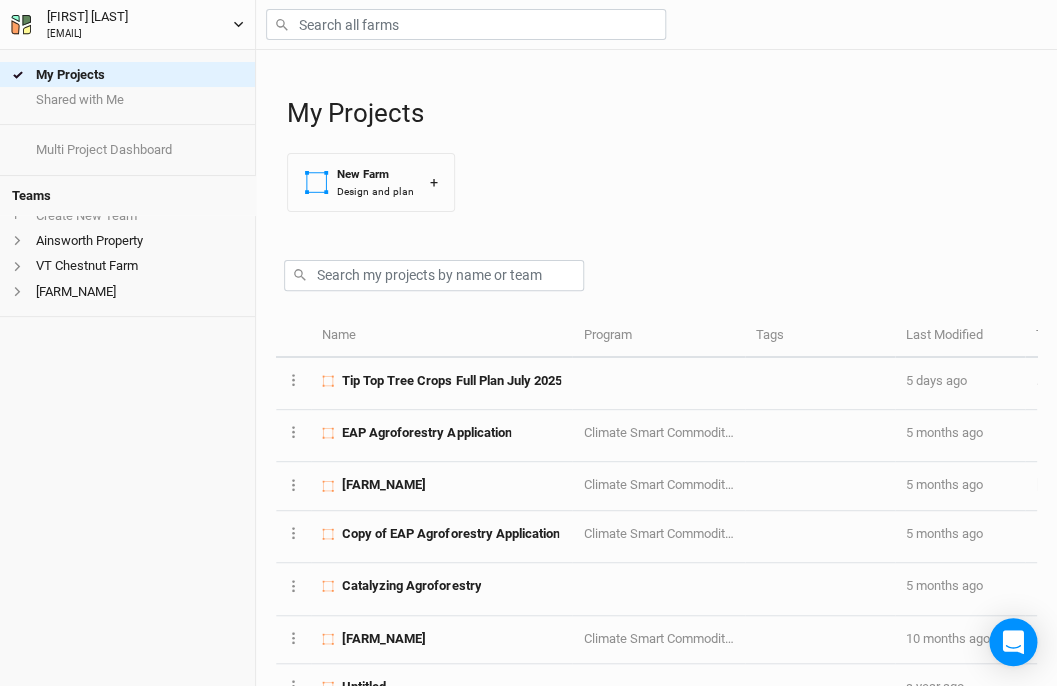 click 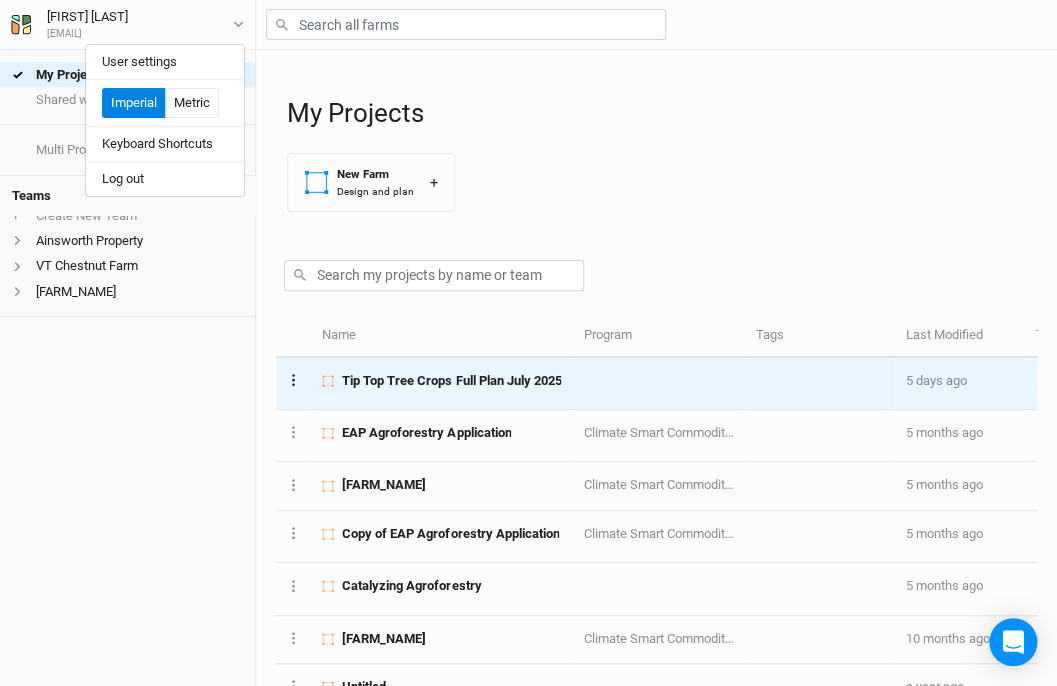 click on "Layer 1" at bounding box center [293, 379] 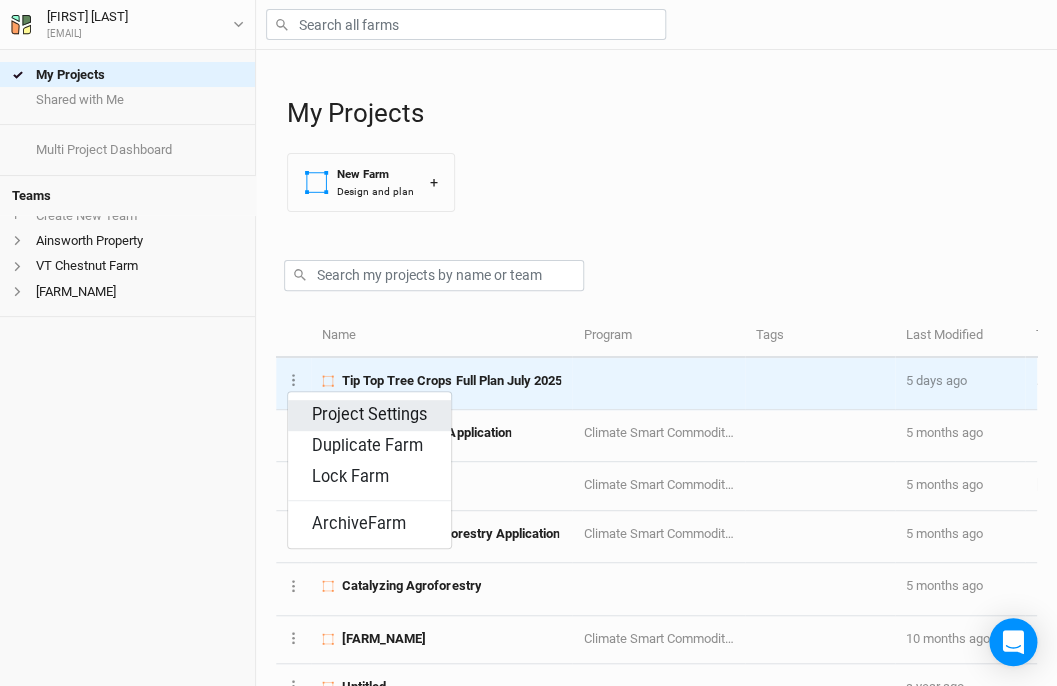 click on "Project Settings" at bounding box center (369, 415) 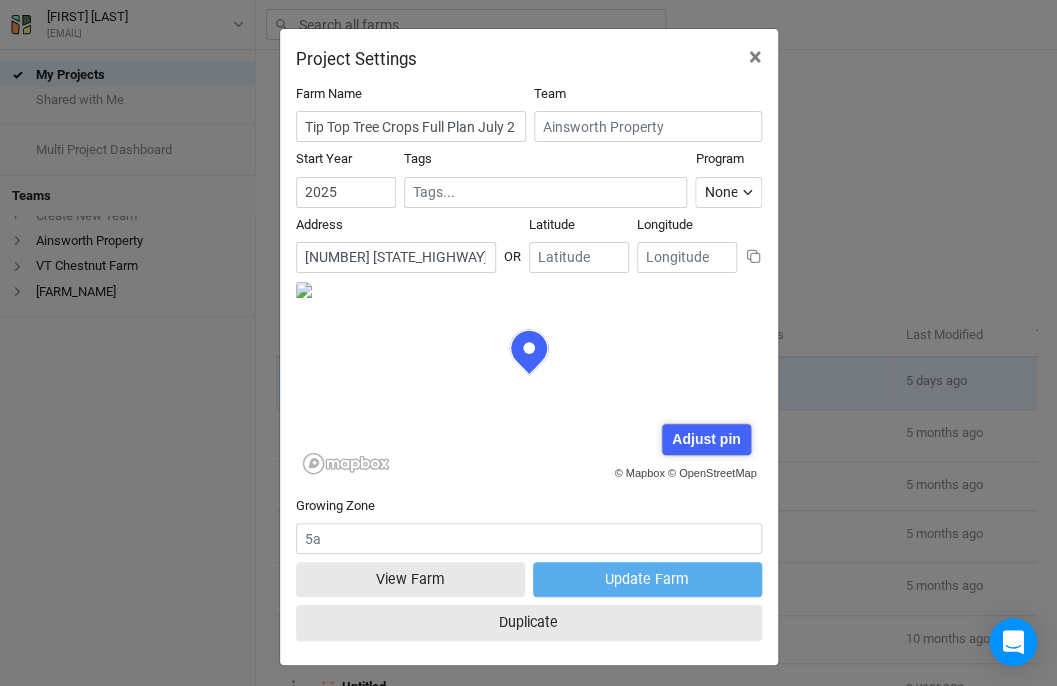 scroll, scrollTop: 100, scrollLeft: 233, axis: both 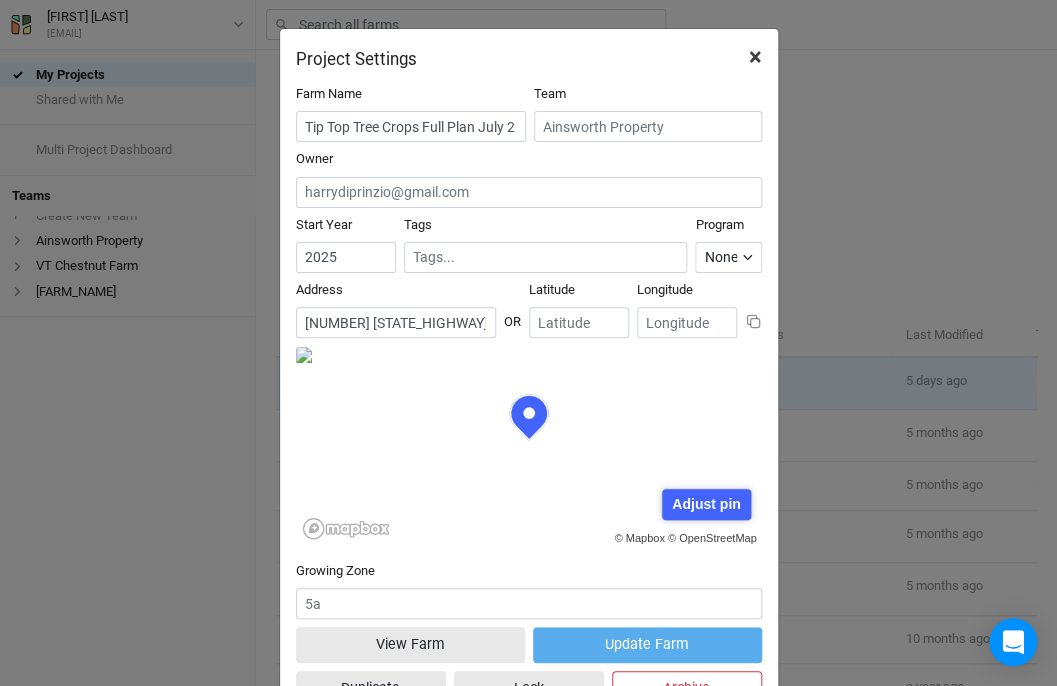 click on "×" at bounding box center [755, 57] 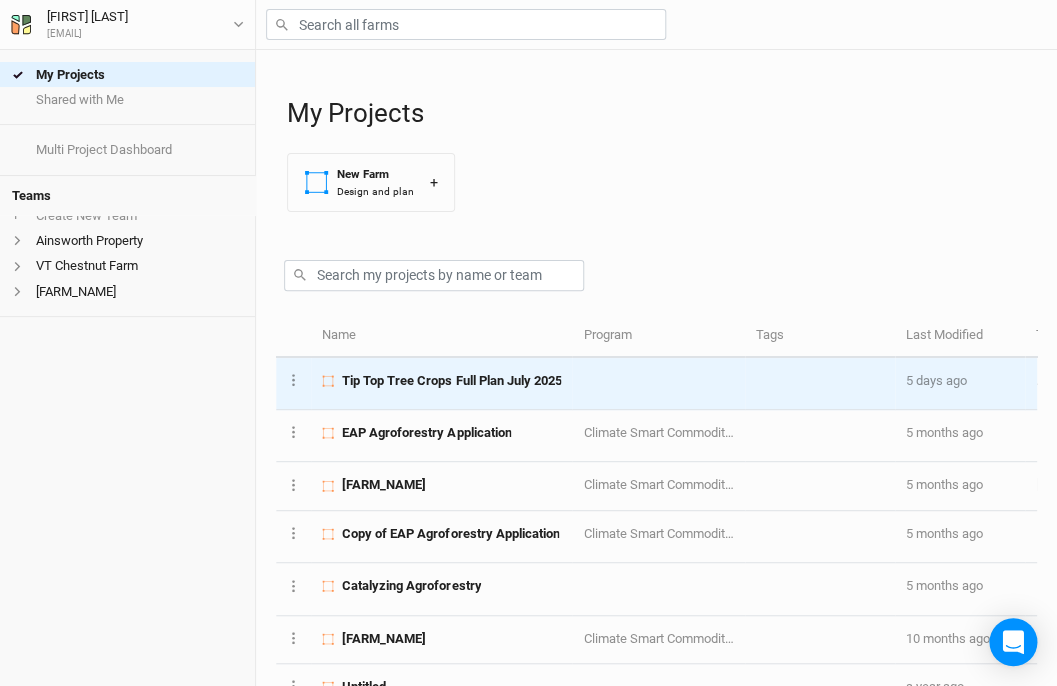scroll, scrollTop: 0, scrollLeft: 0, axis: both 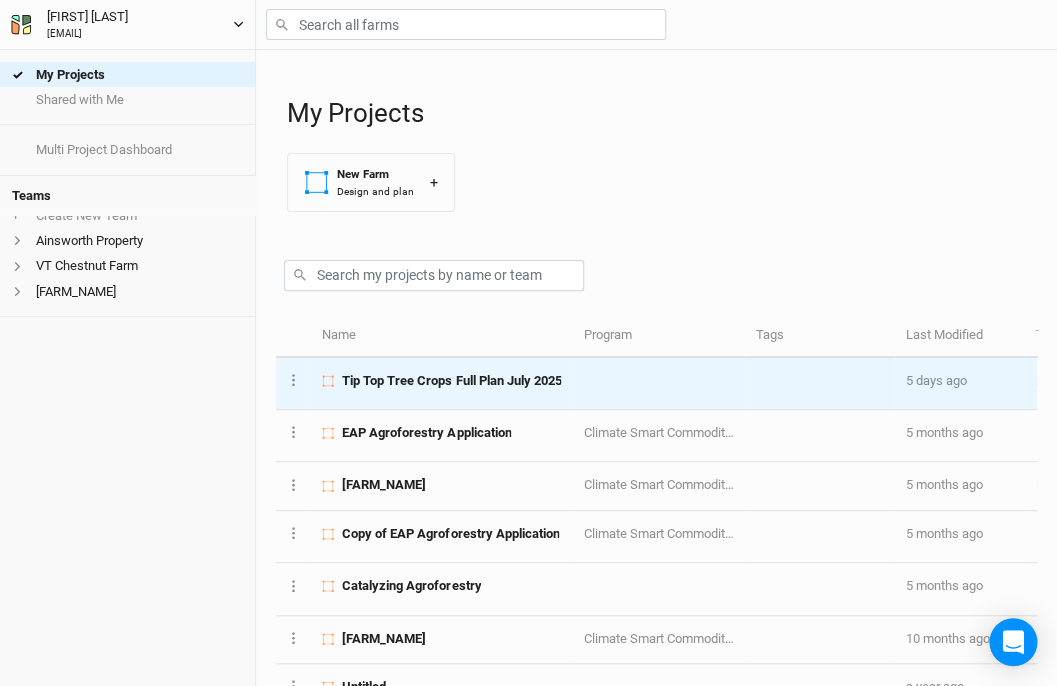 click on "[FIRST] [LAST] [EMAIL]" at bounding box center [127, 24] 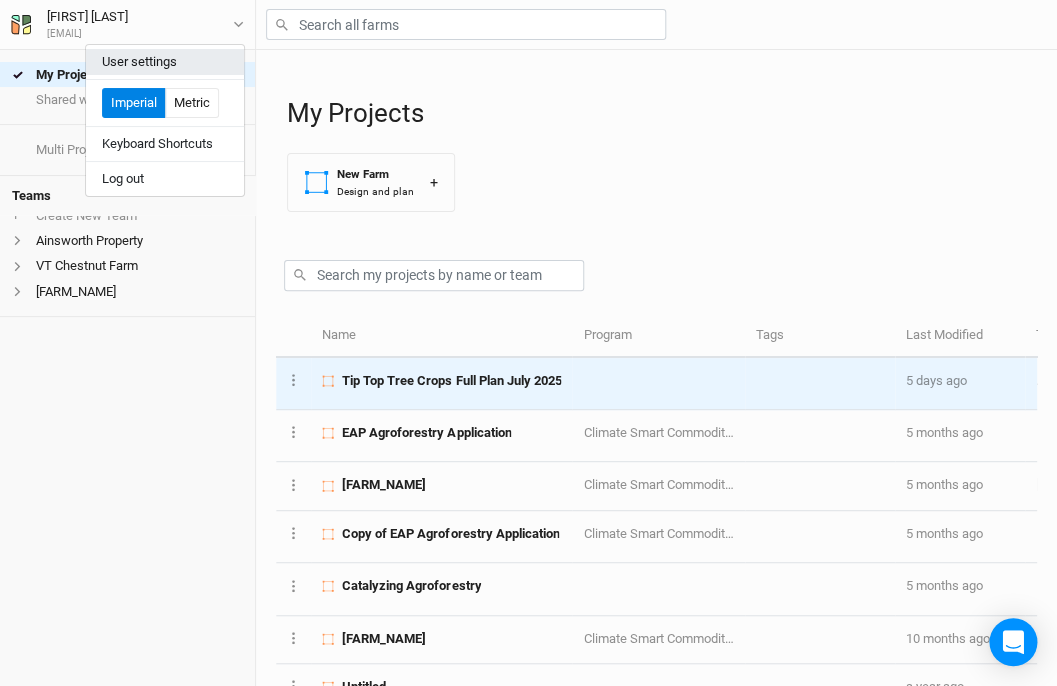 click on "User settings" at bounding box center [165, 62] 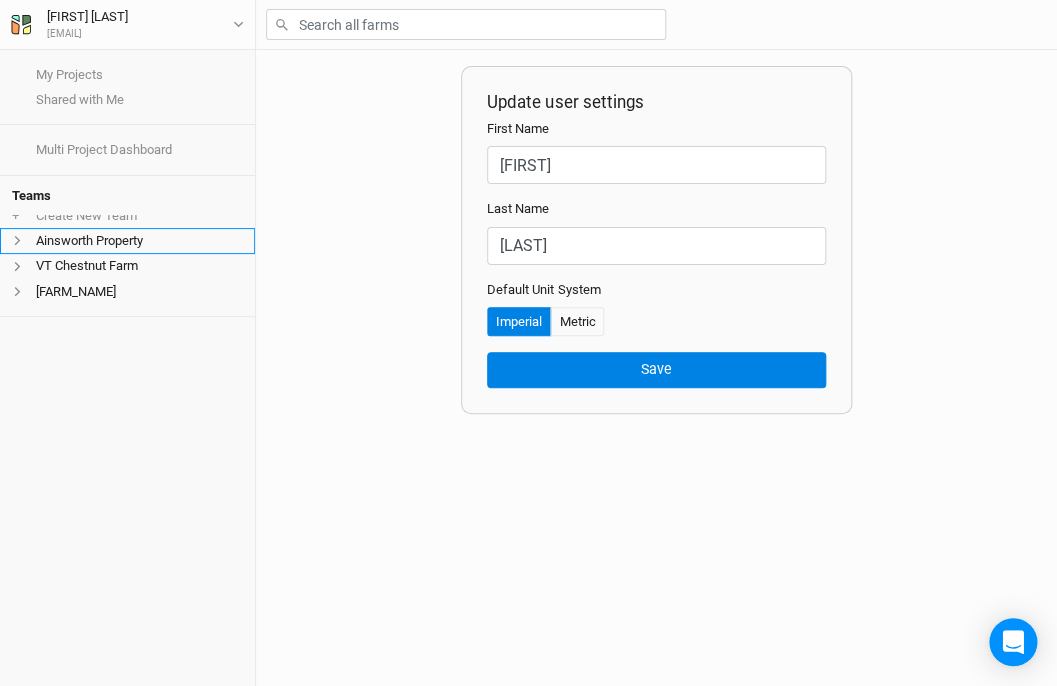 click on "Ainsworth Property" at bounding box center [127, 240] 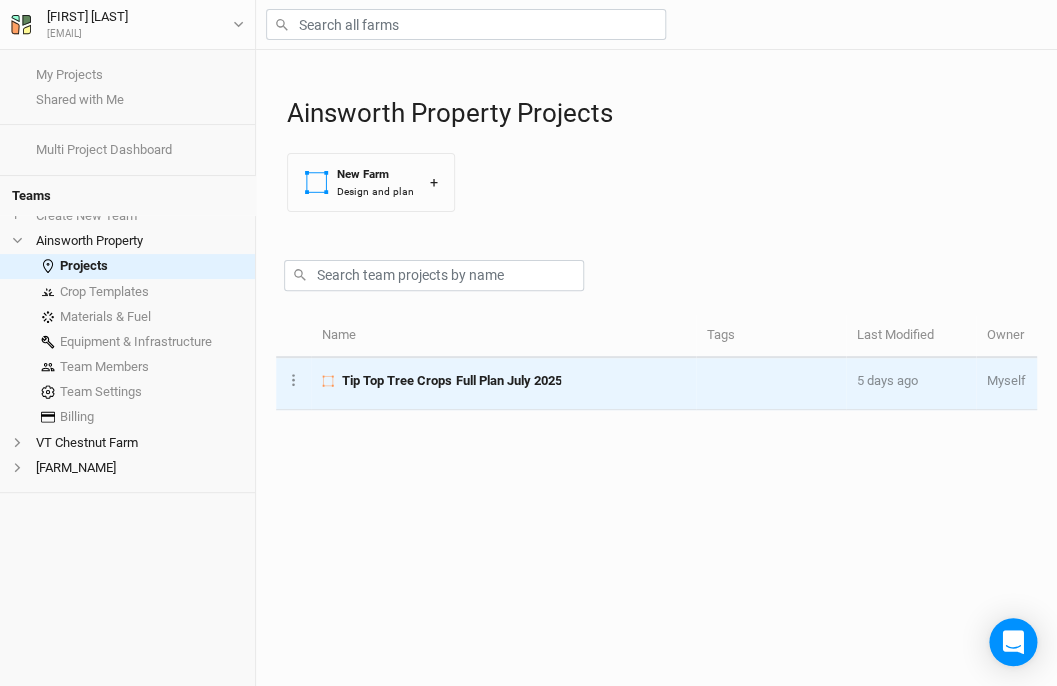 click on "Tip Top Tree Crops Full Plan July 2025" at bounding box center [451, 381] 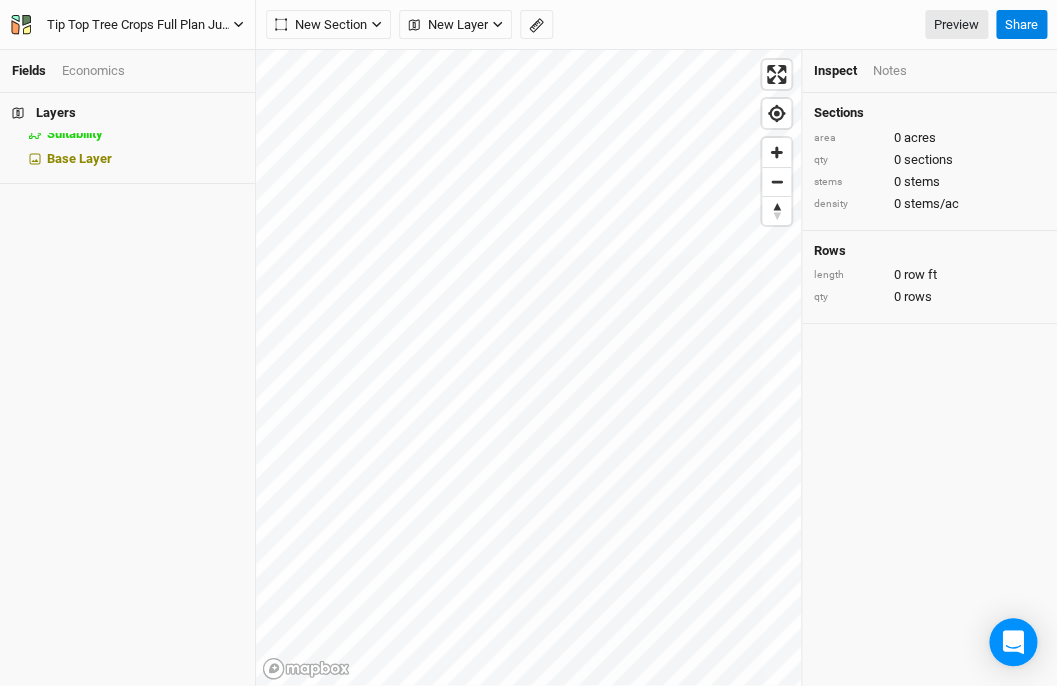 click on "Tip Top Tree Crops Full Plan July 2025" at bounding box center [140, 25] 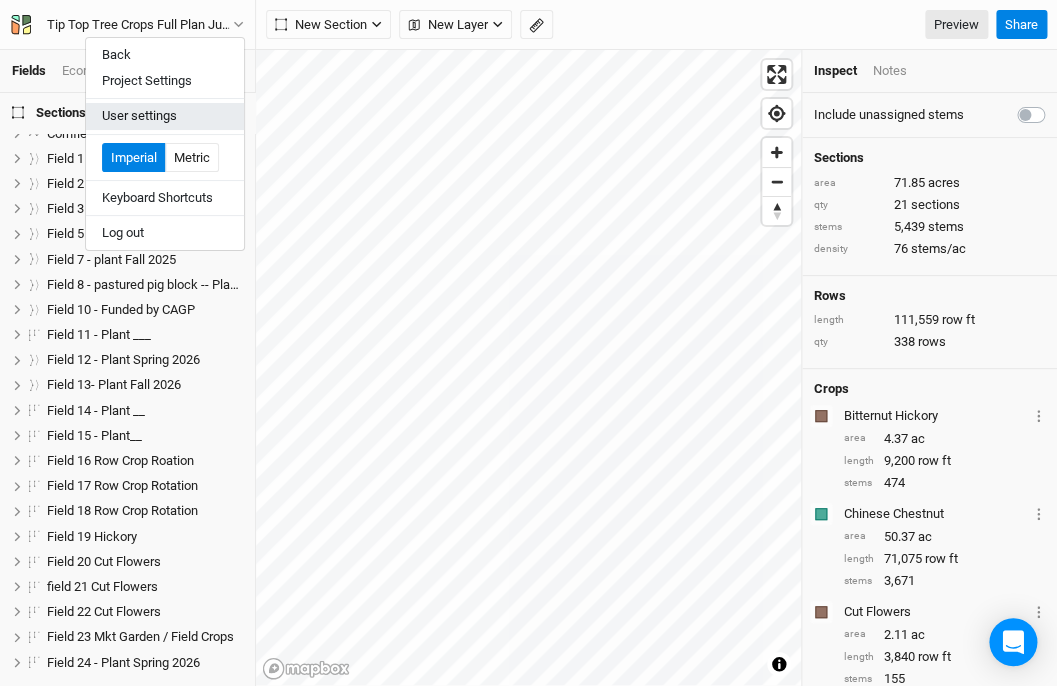 click on "User settings" at bounding box center [165, 116] 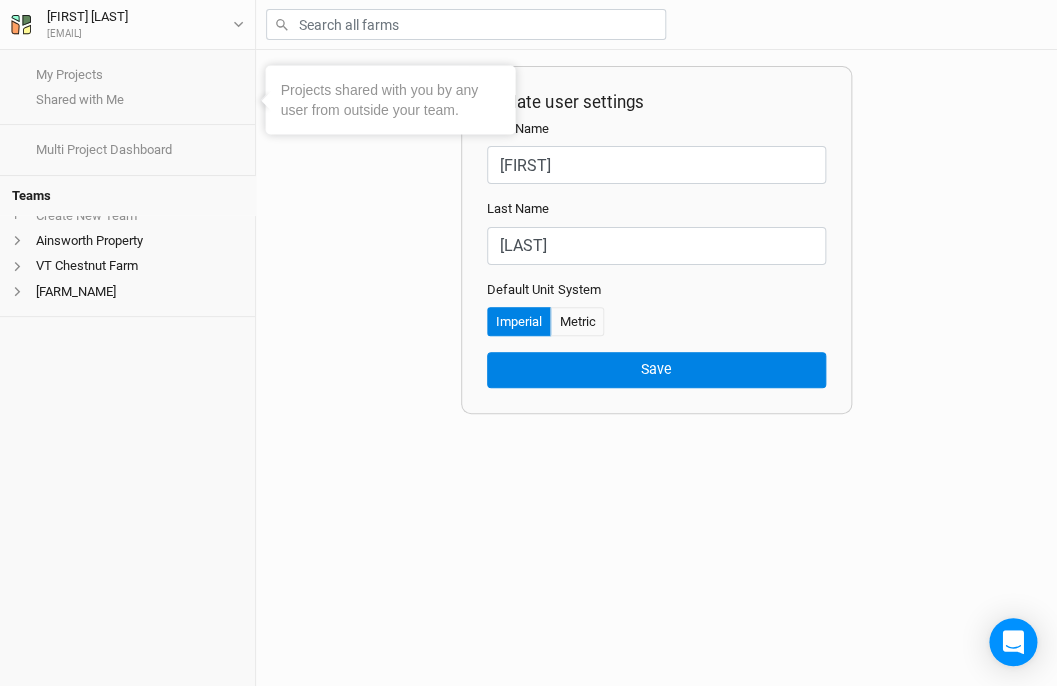 click on "My Projects Shared with Me" at bounding box center (127, 87) 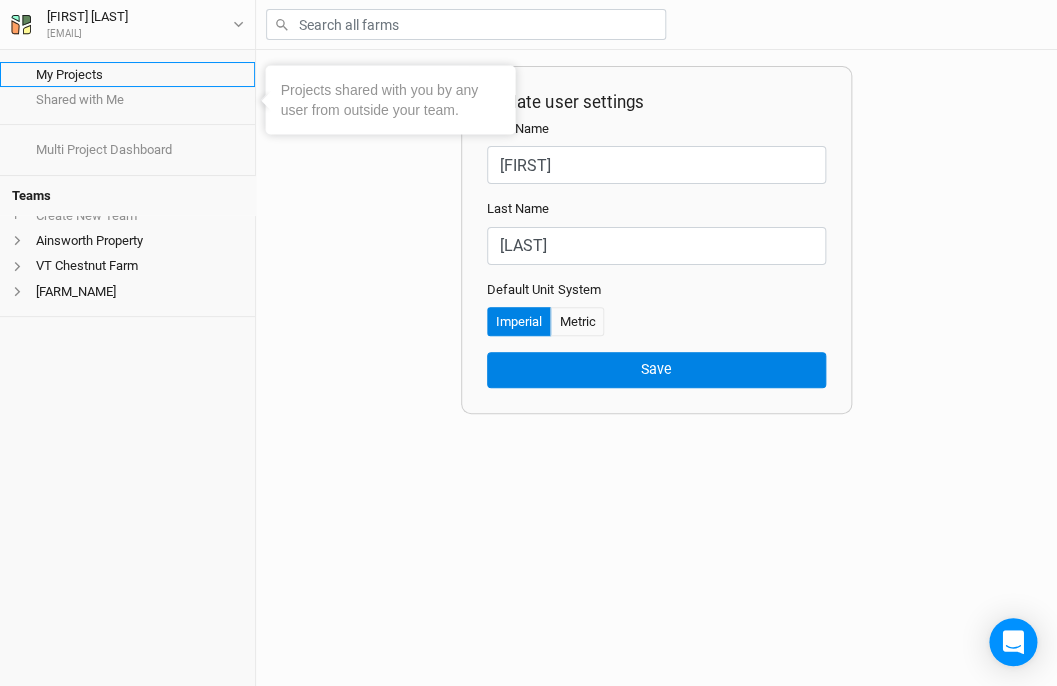 click on "My Projects" at bounding box center (127, 74) 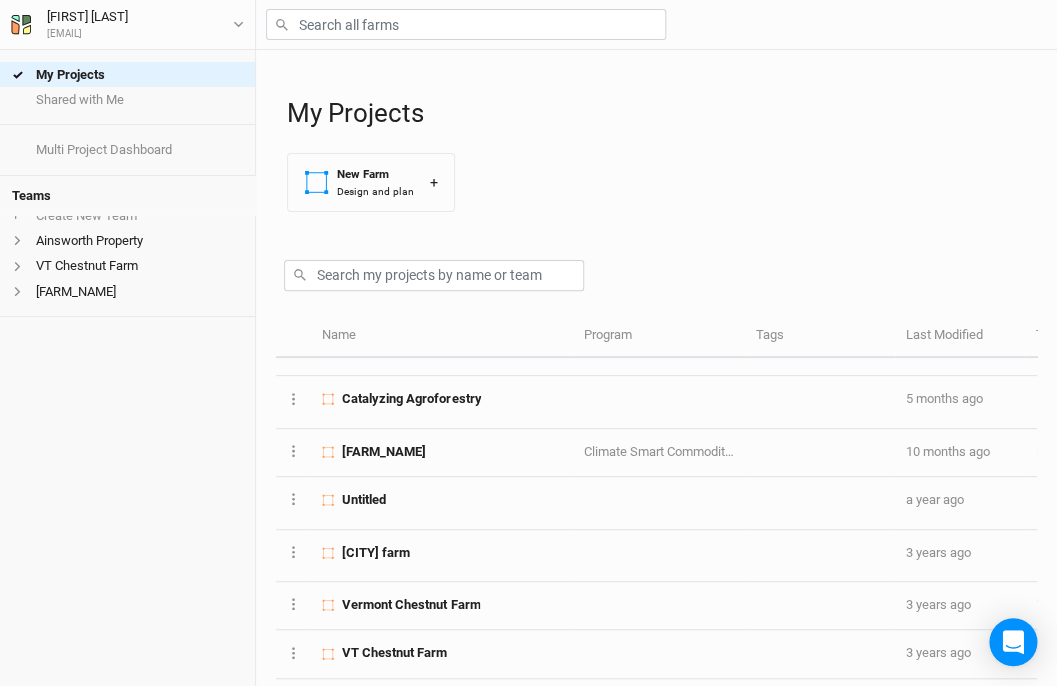 scroll, scrollTop: 186, scrollLeft: 0, axis: vertical 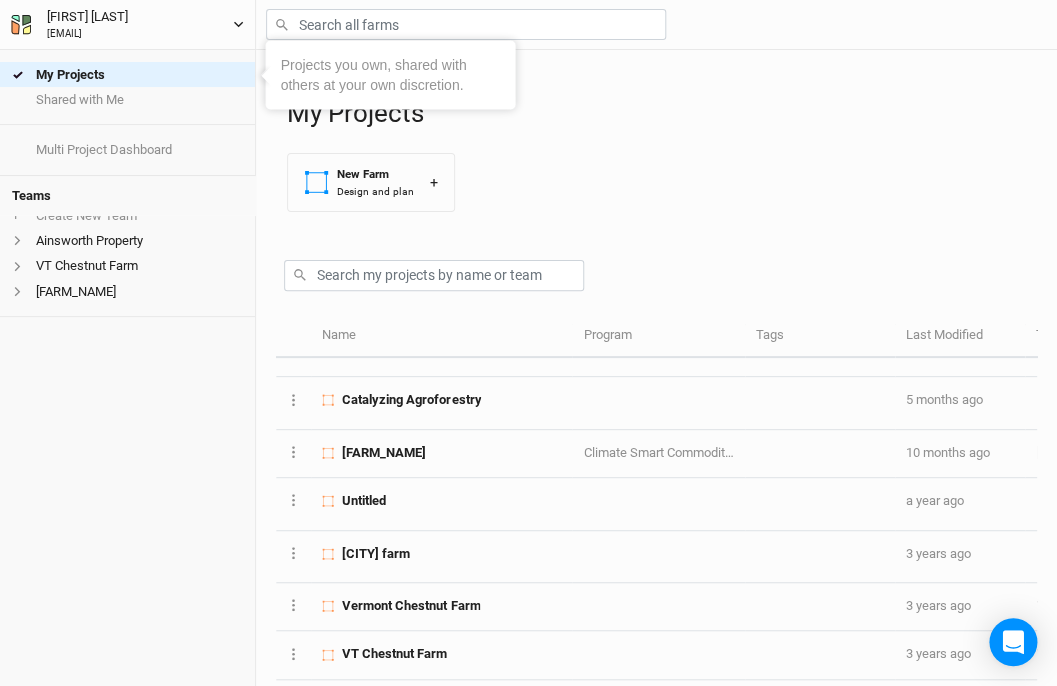 click 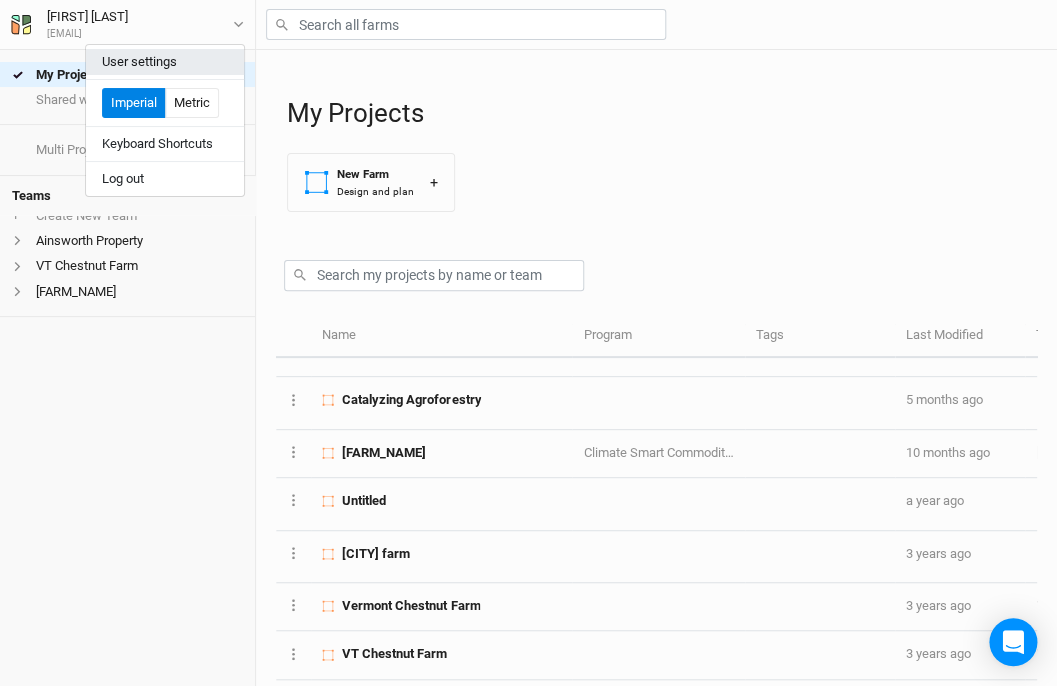 click on "User settings" at bounding box center (165, 62) 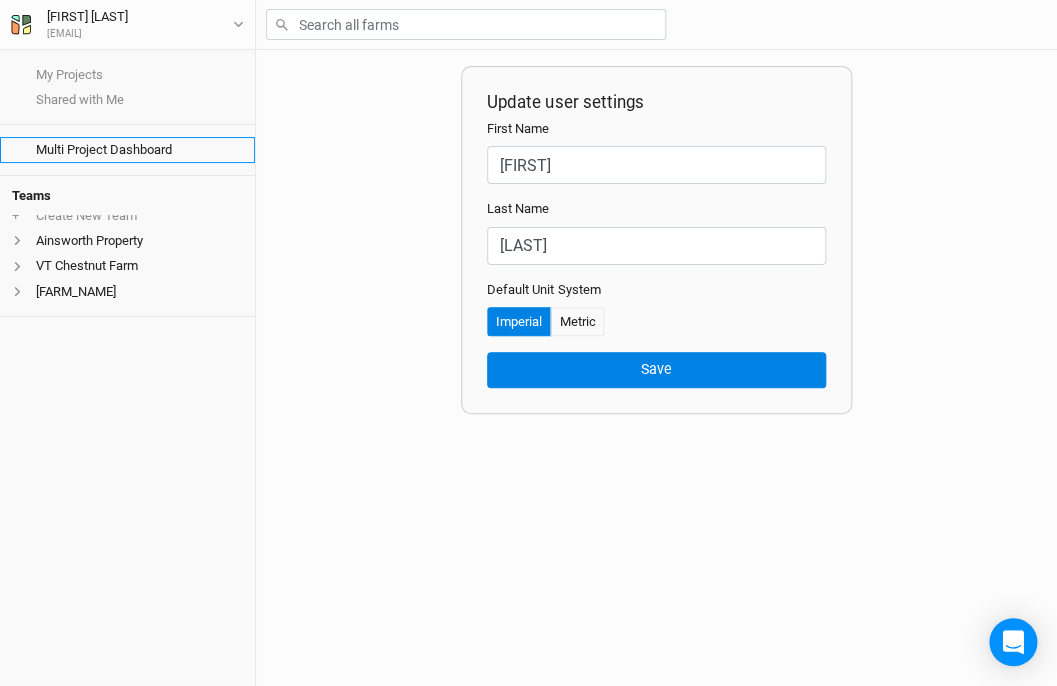 click on "Multi Project Dashboard" at bounding box center [127, 149] 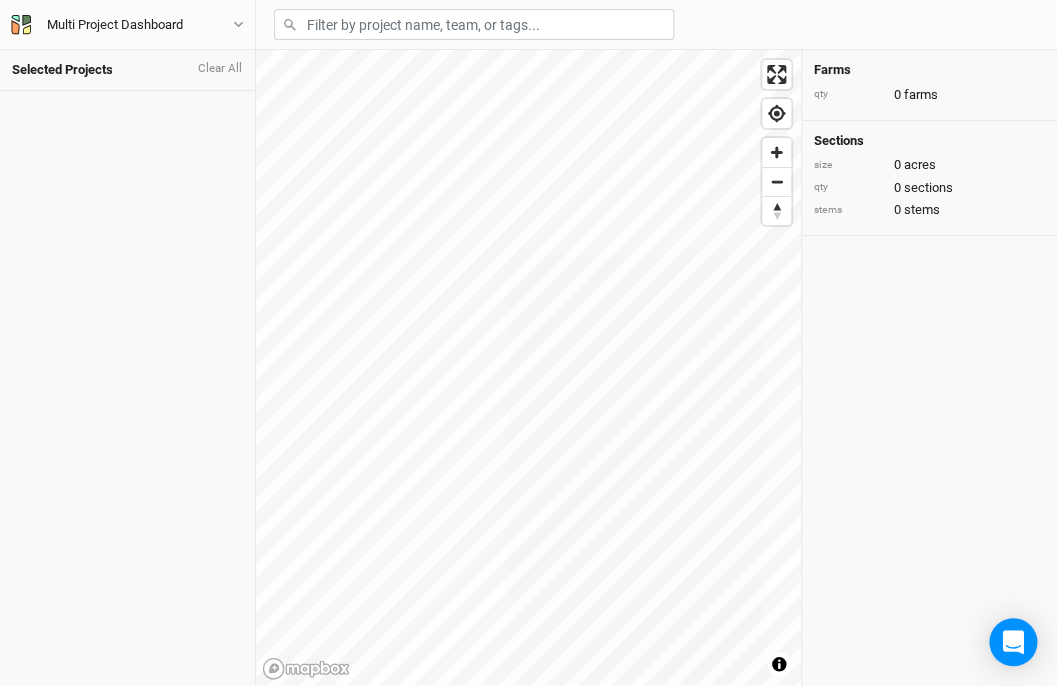 drag, startPoint x: 201, startPoint y: 20, endPoint x: 660, endPoint y: 8, distance: 459.15683 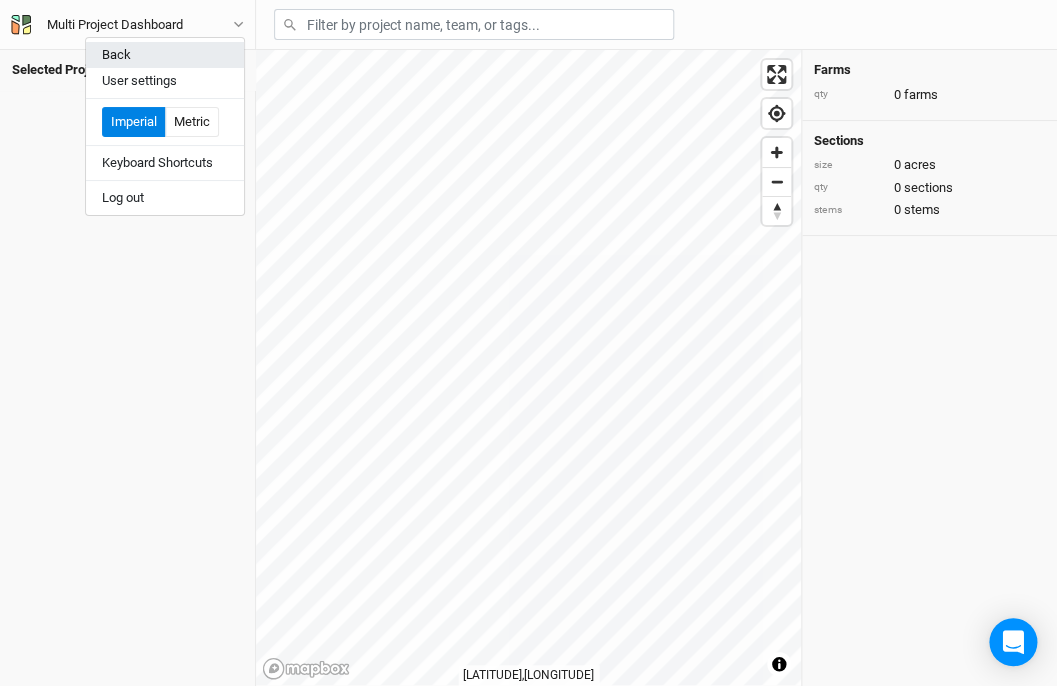 click on "Back" at bounding box center (165, 55) 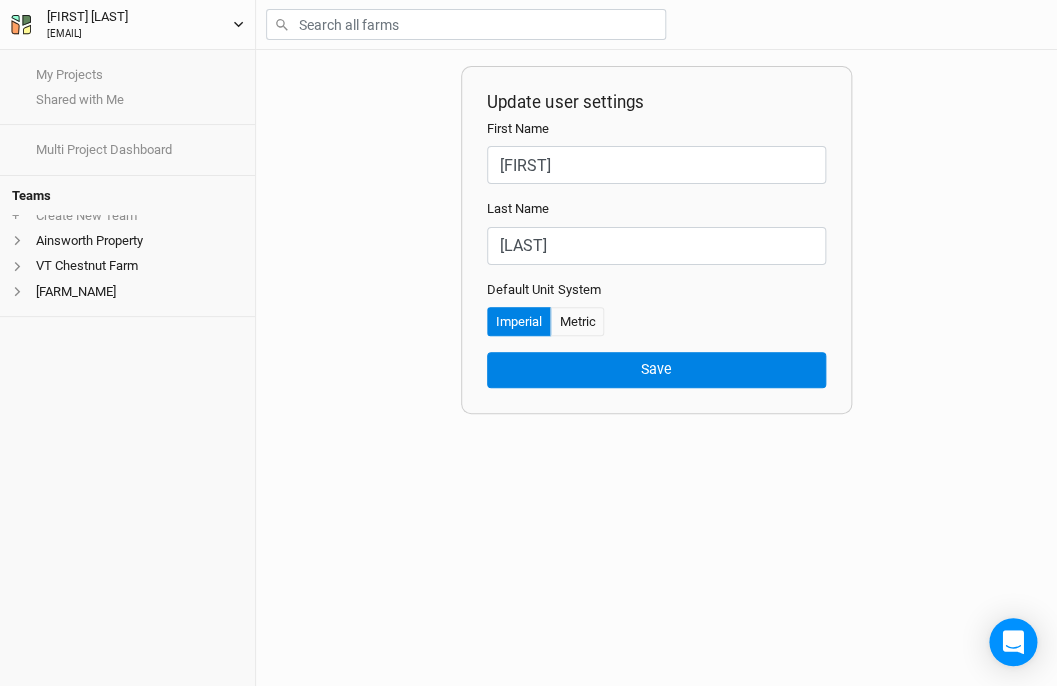 click on "[FIRST] [LAST] [EMAIL]" at bounding box center (77, 24) 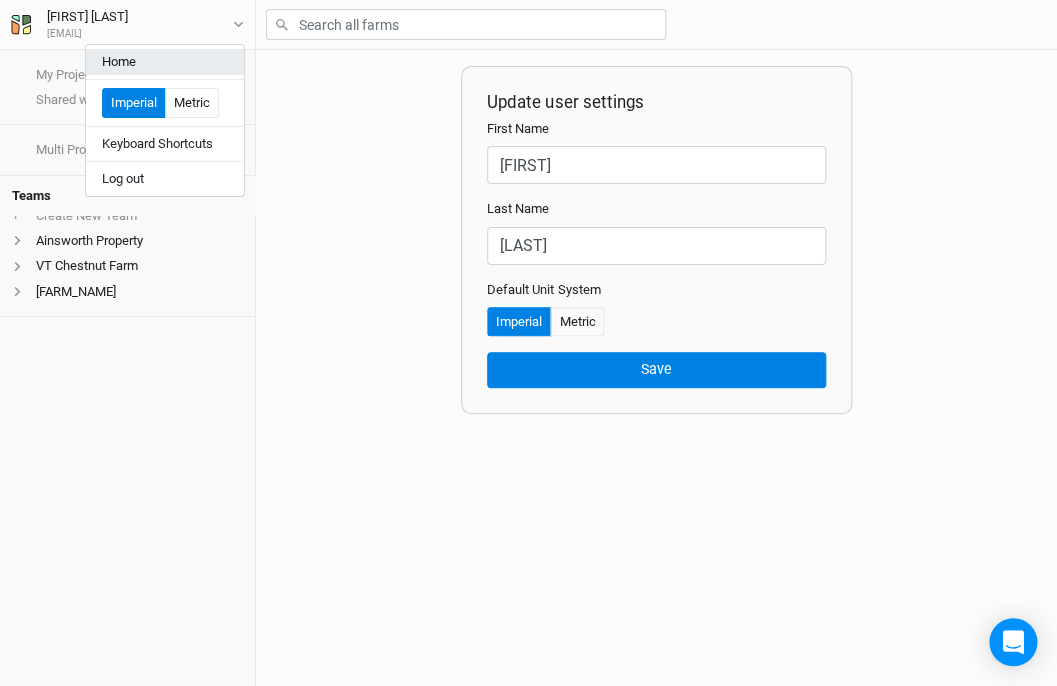 click on "Home" at bounding box center [165, 62] 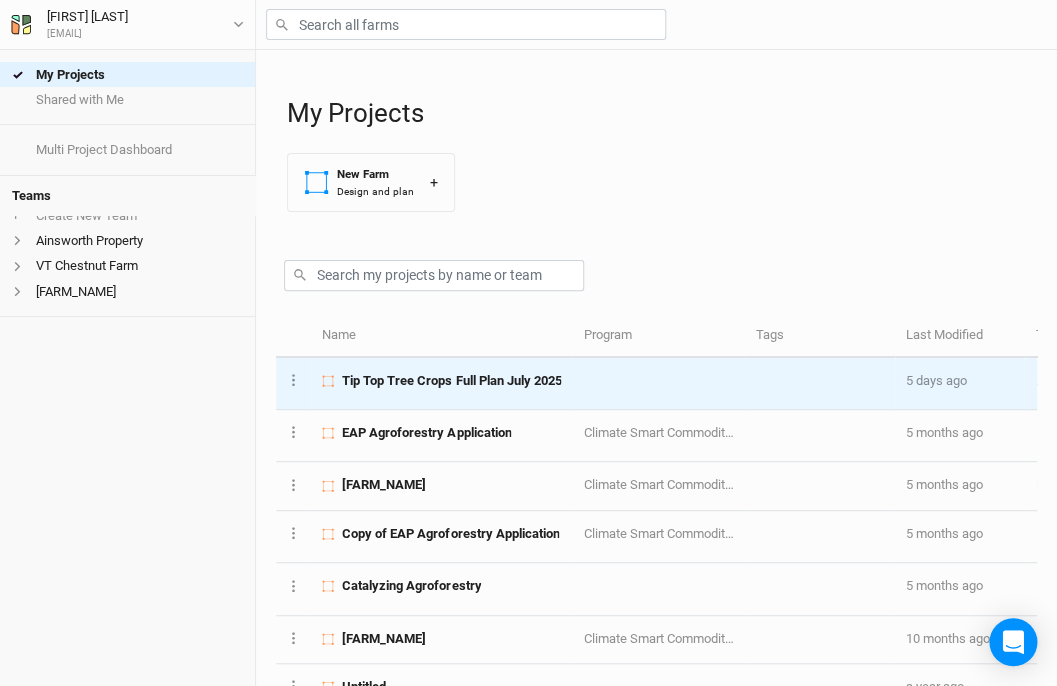 scroll, scrollTop: 0, scrollLeft: 0, axis: both 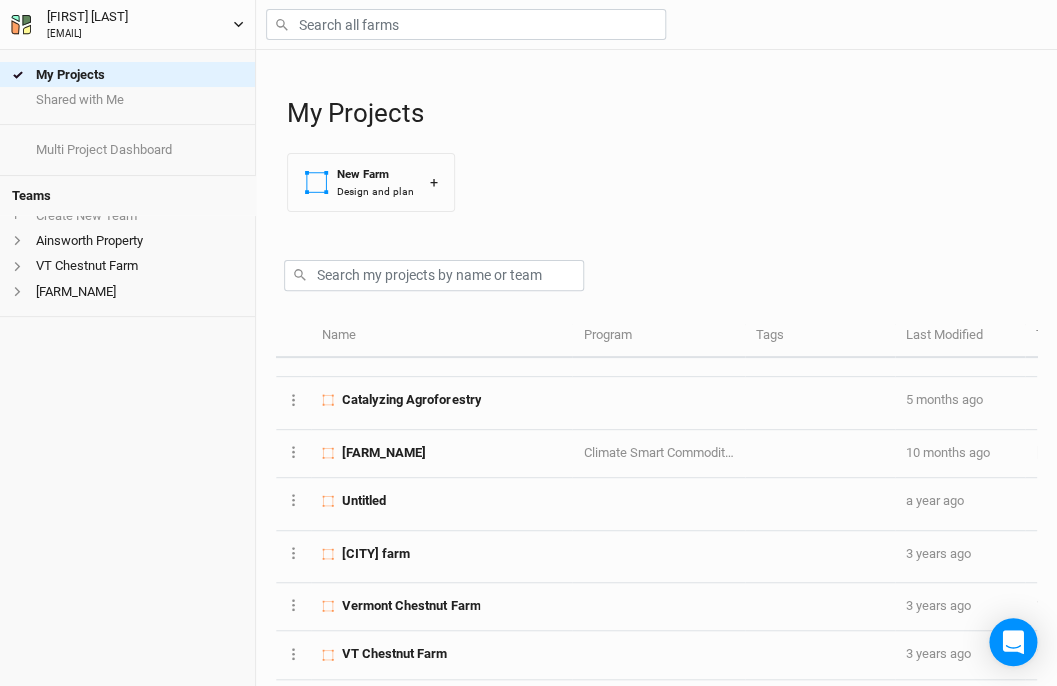 click on "[EMAIL]" at bounding box center [87, 34] 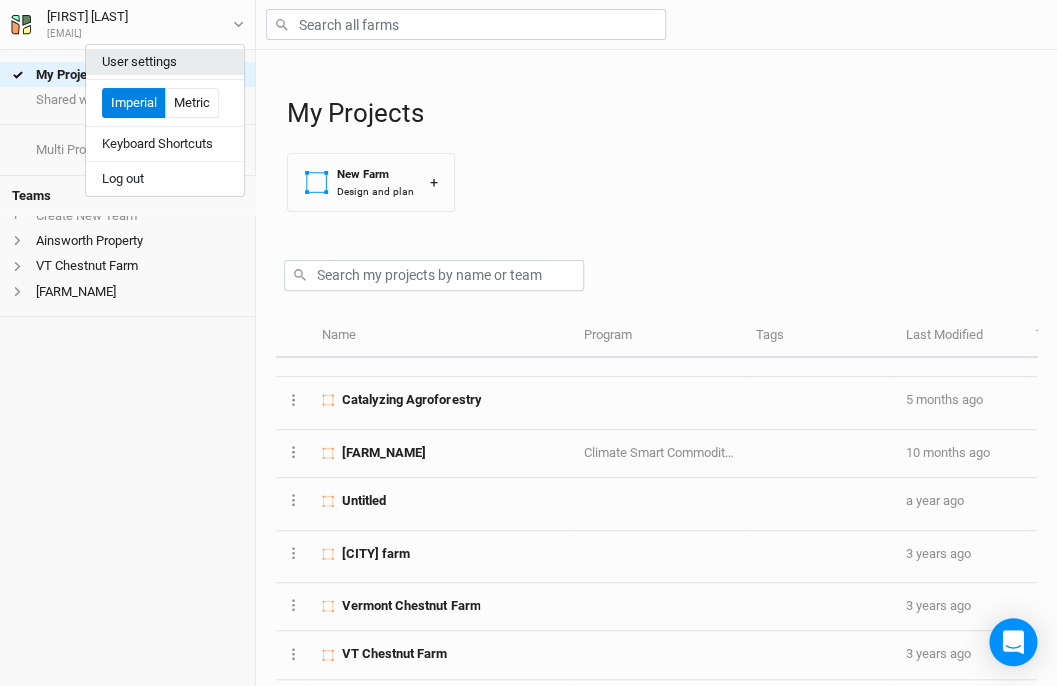 click on "User settings" at bounding box center [165, 62] 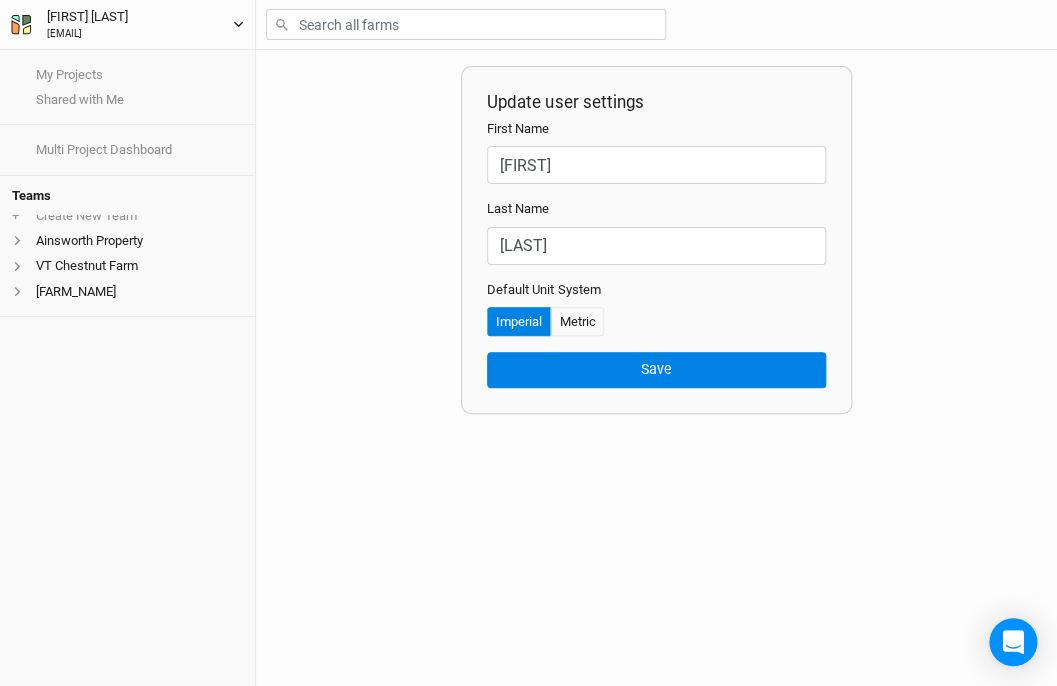 click on "[EMAIL]" at bounding box center (87, 34) 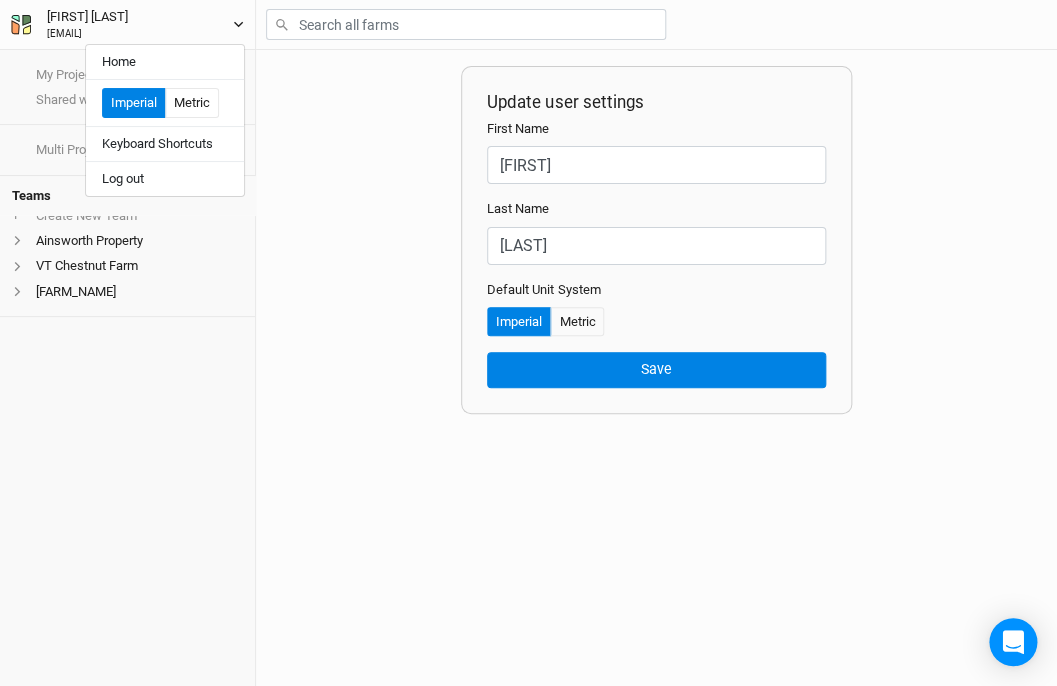 click on "[FIRST] [LAST] [EMAIL]" at bounding box center [87, 24] 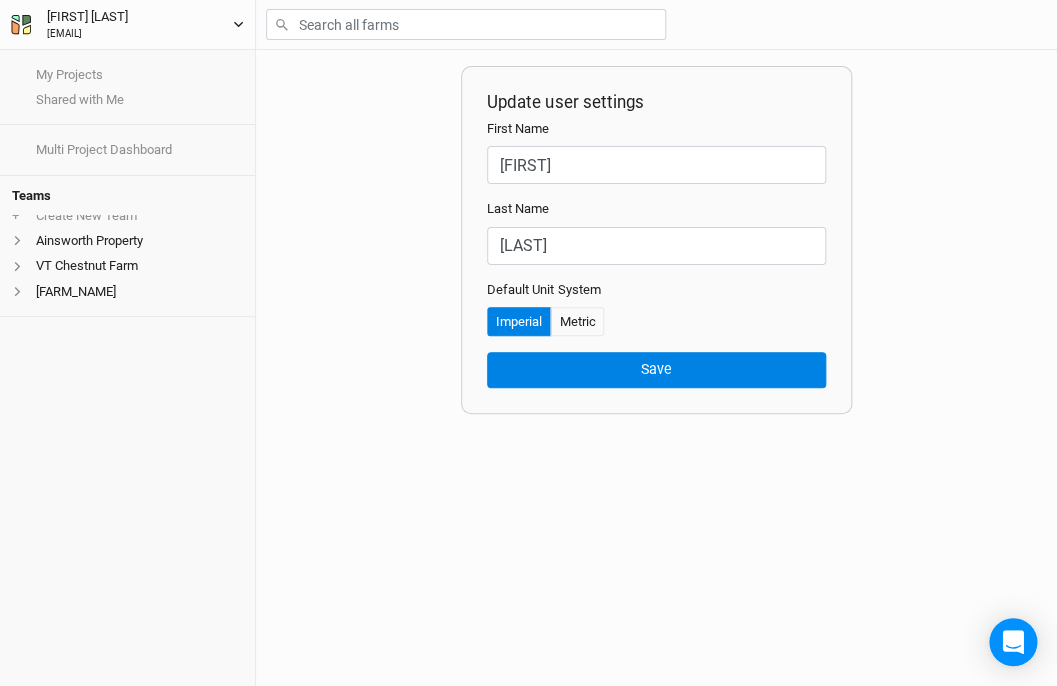 click 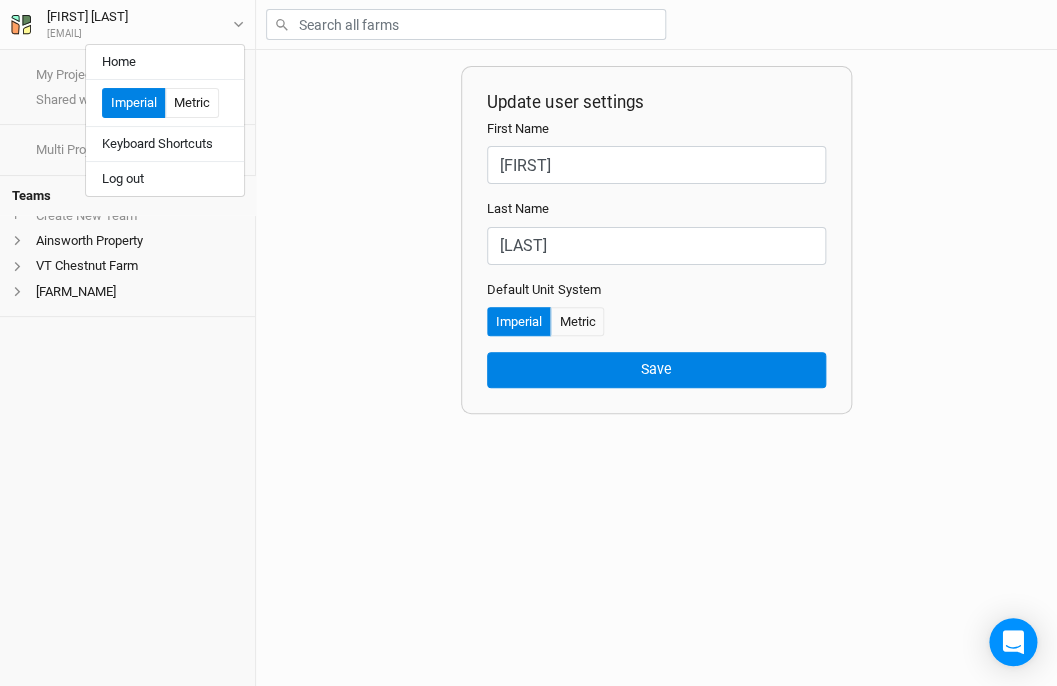 click on "My Projects Shared with Me Multi Project Dashboard Teams + Create New Team Ainsworth Property VT Chestnut Farm [FARM_NAME]" at bounding box center (127, 368) 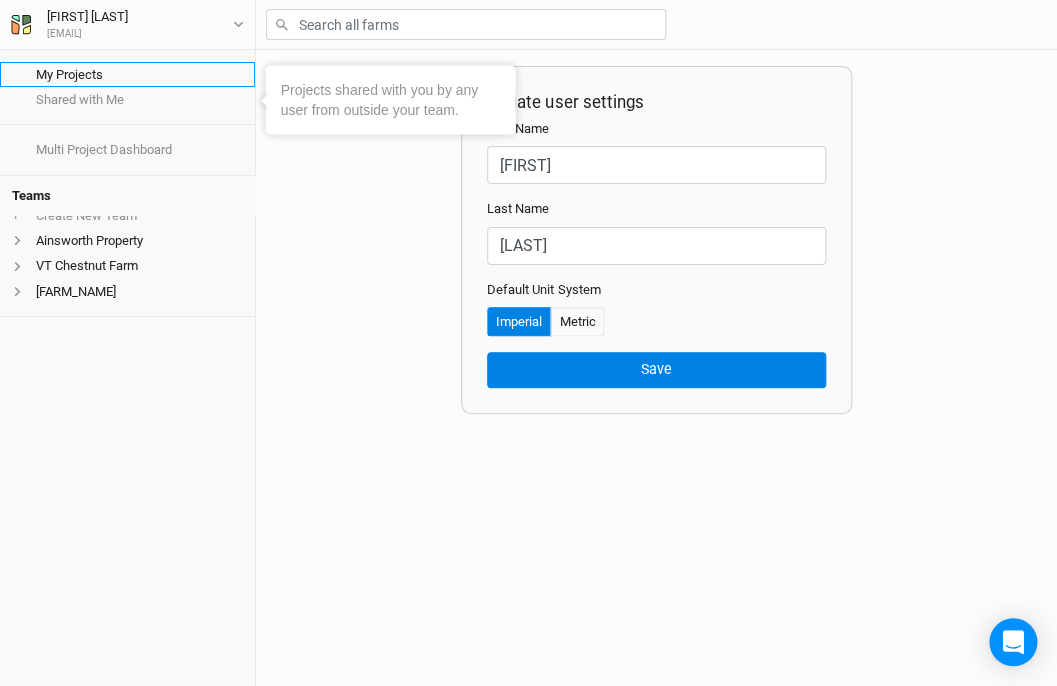 click on "My Projects" at bounding box center (127, 74) 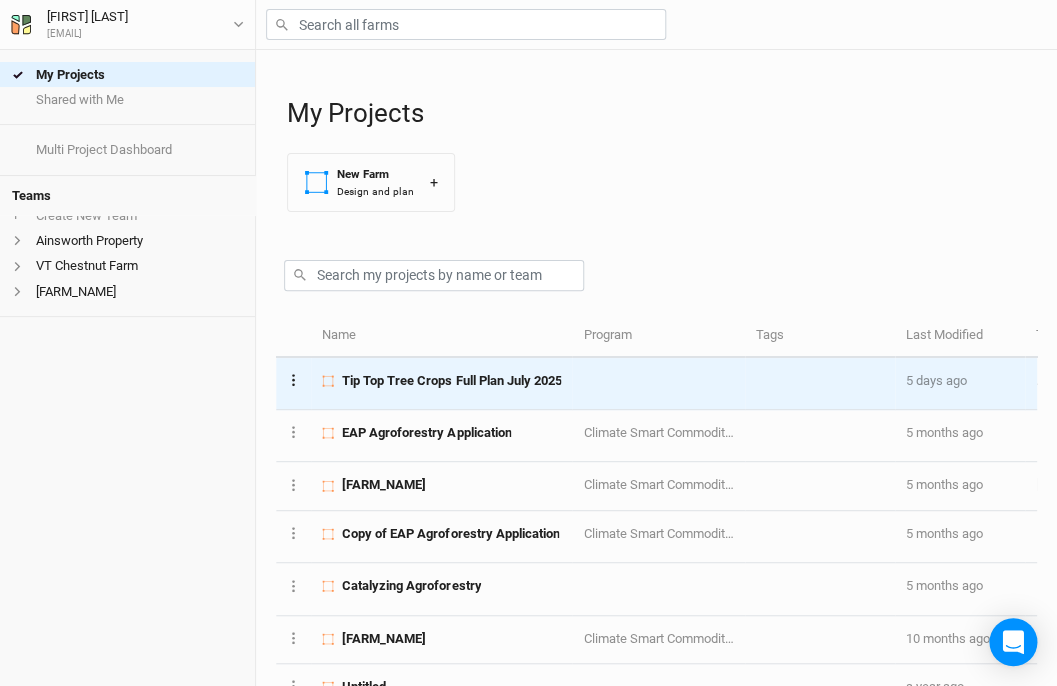 click on "Layer 1" 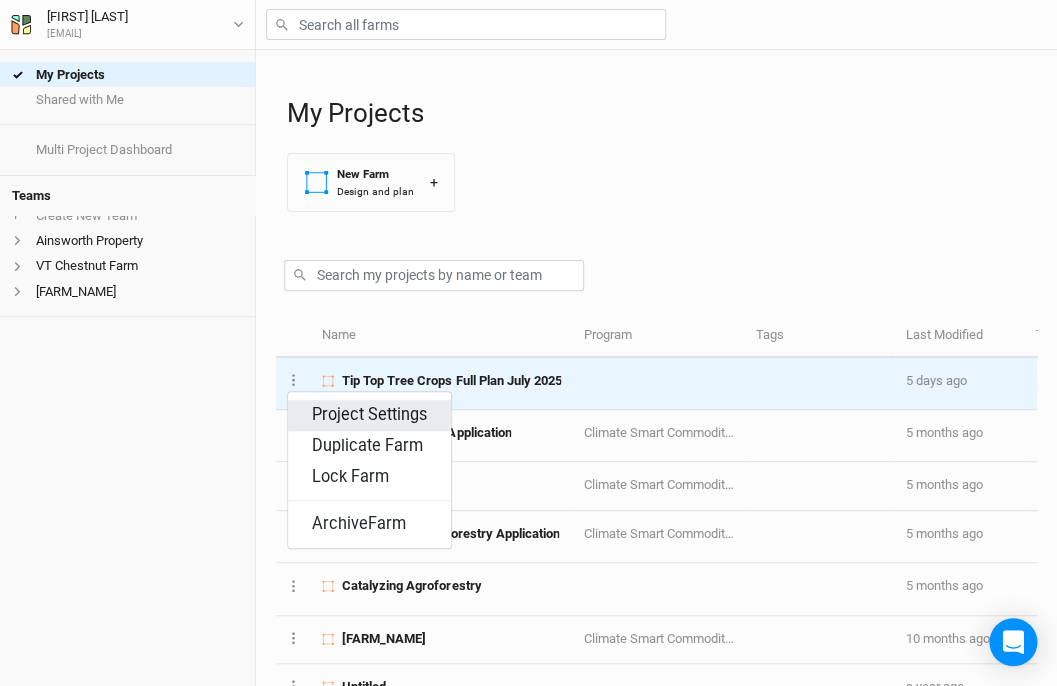 click on "Project Settings" at bounding box center [369, 415] 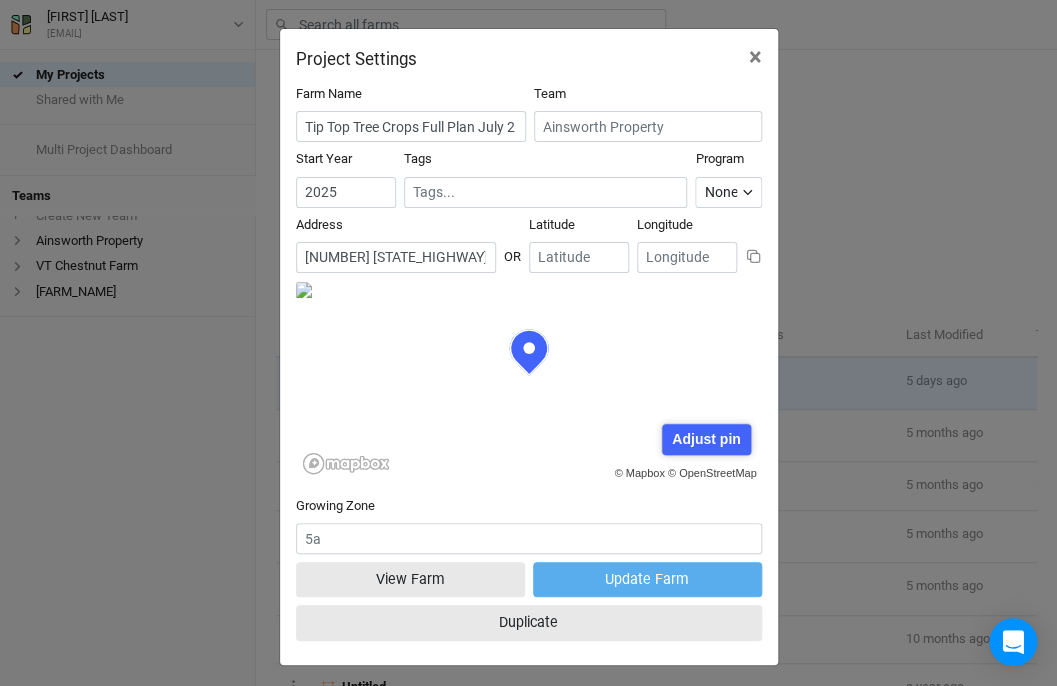 scroll, scrollTop: 100, scrollLeft: 233, axis: both 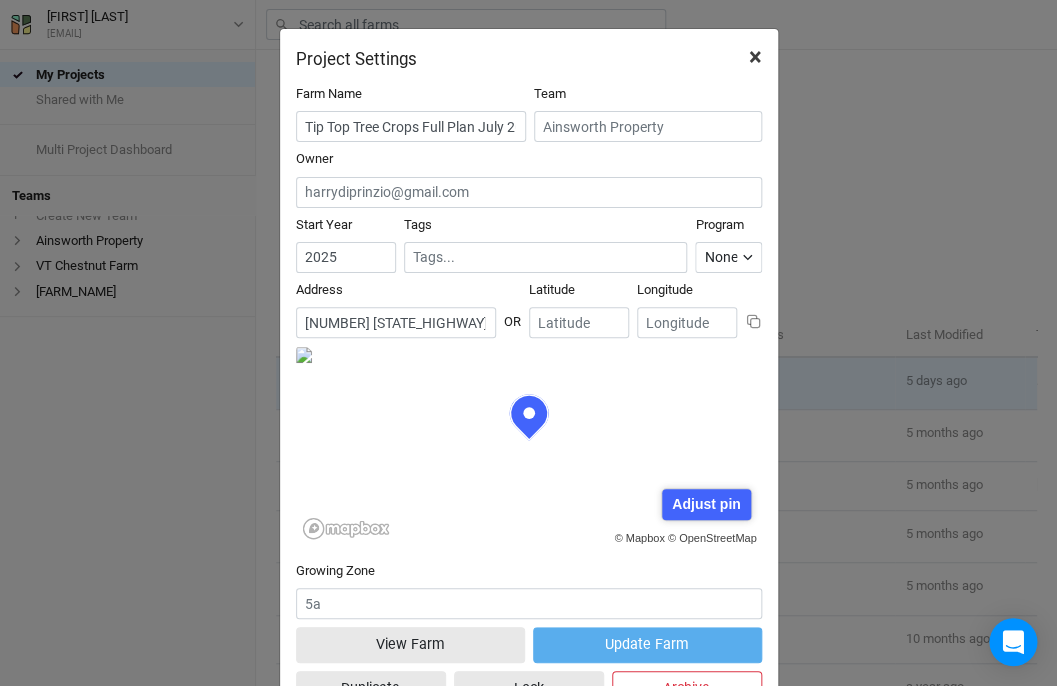 click on "×" at bounding box center (755, 57) 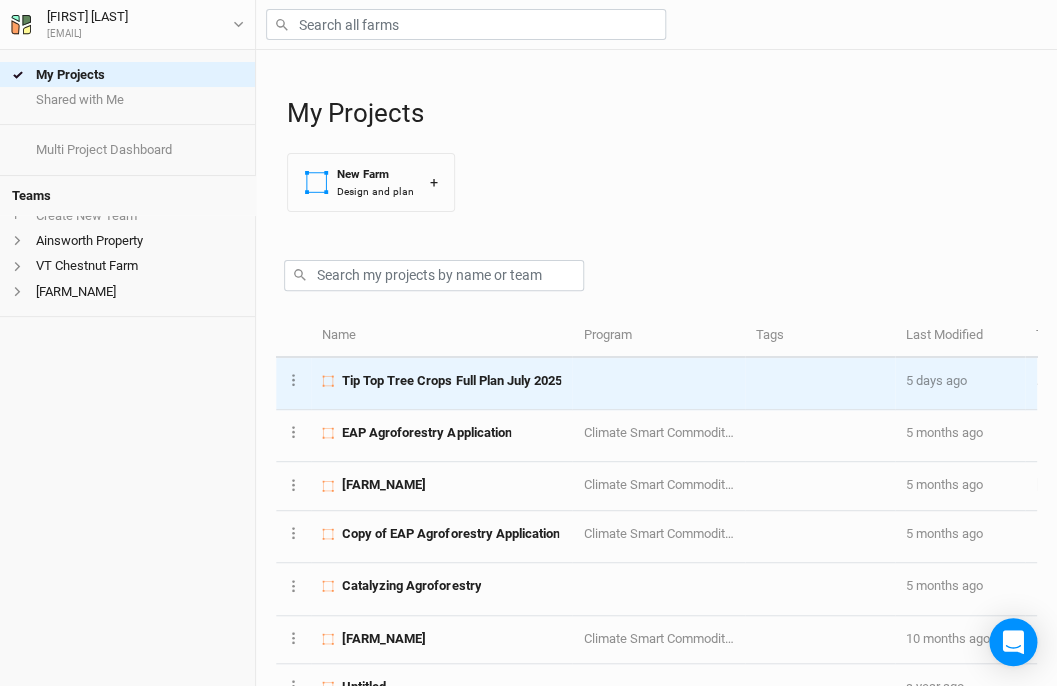 type 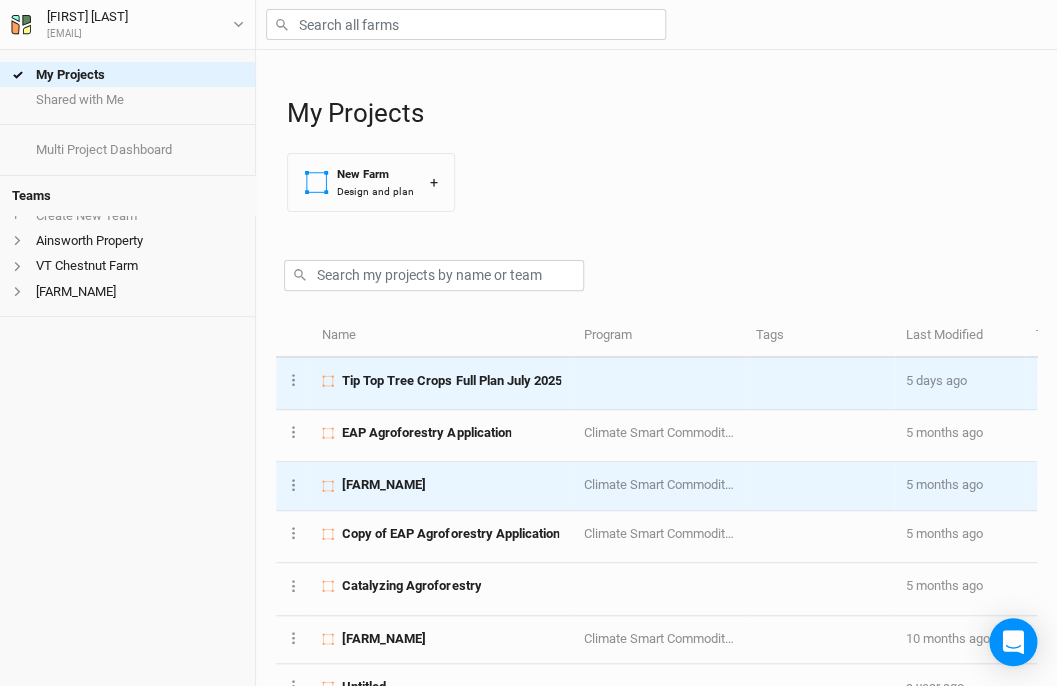 scroll, scrollTop: 0, scrollLeft: 0, axis: both 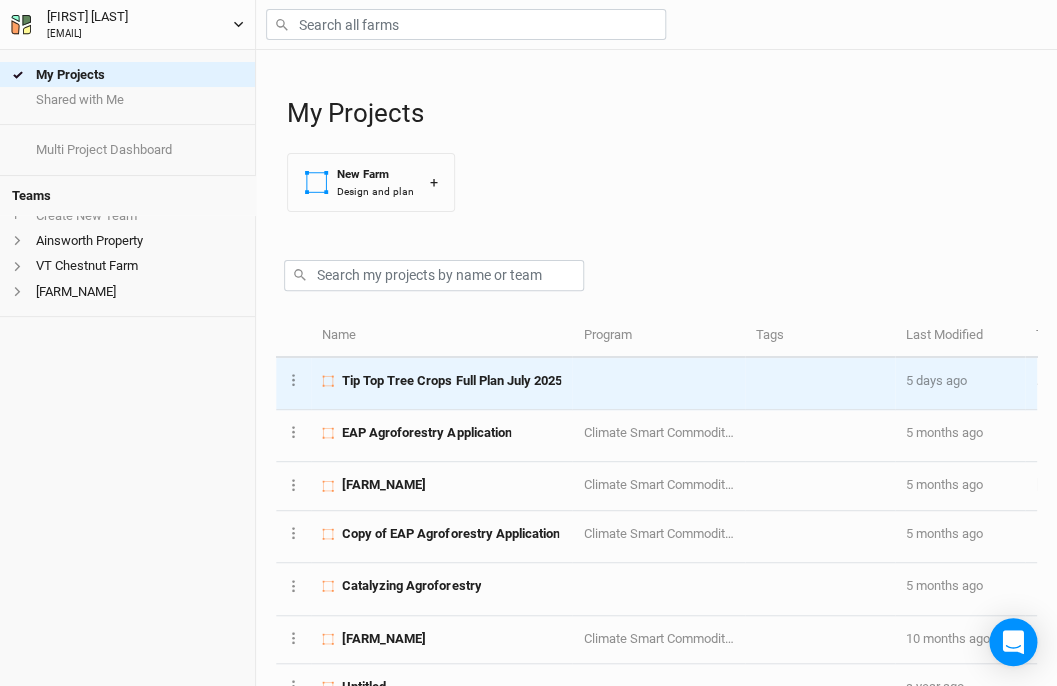 click 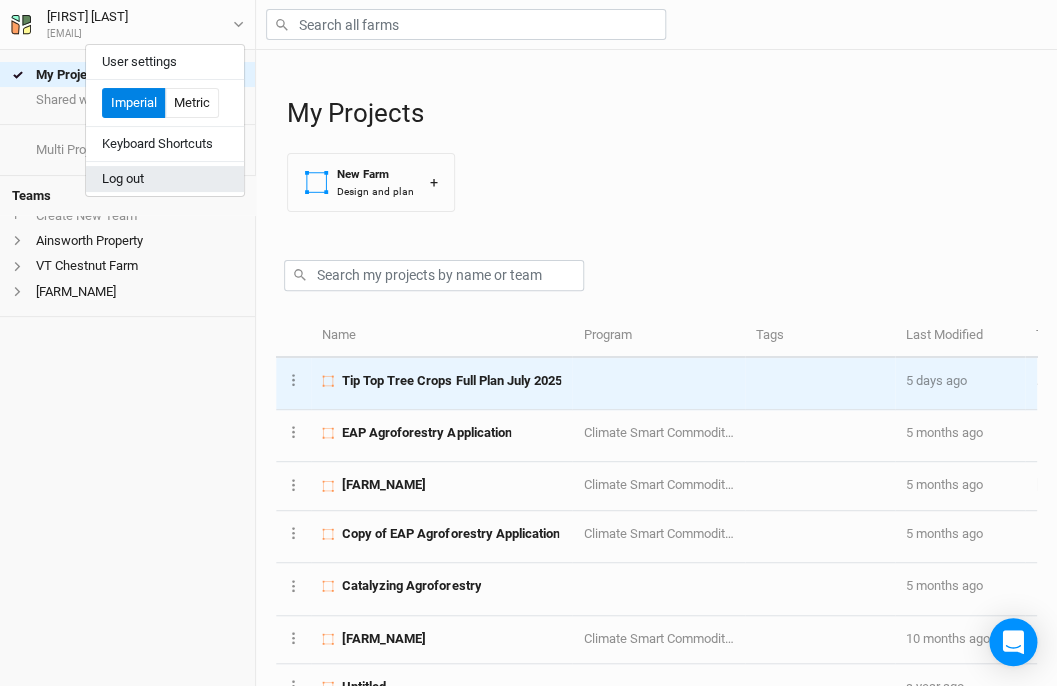 click on "Log out" at bounding box center [165, 179] 